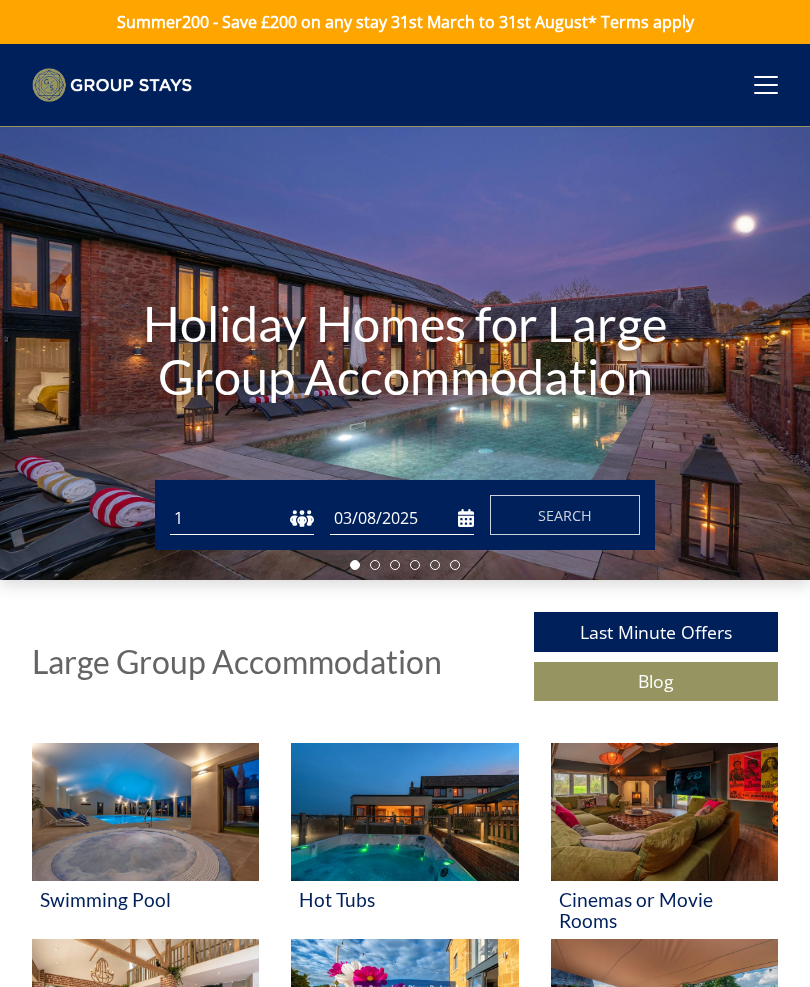 scroll, scrollTop: 0, scrollLeft: 0, axis: both 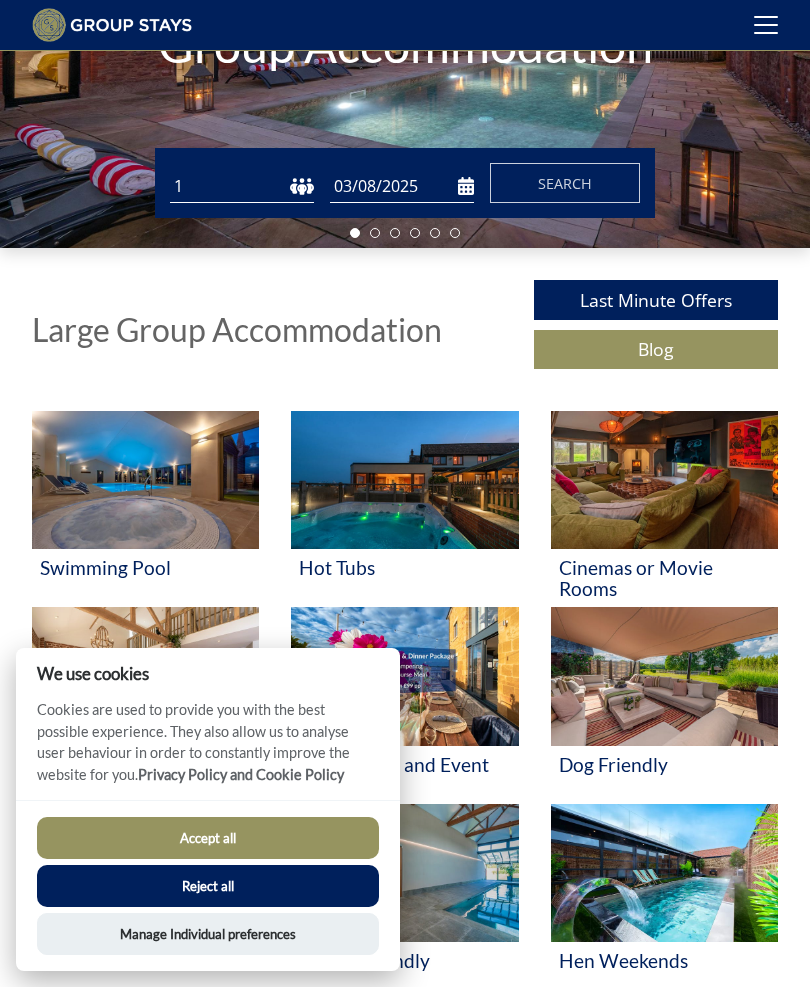 click on "Accept all" at bounding box center [208, 838] 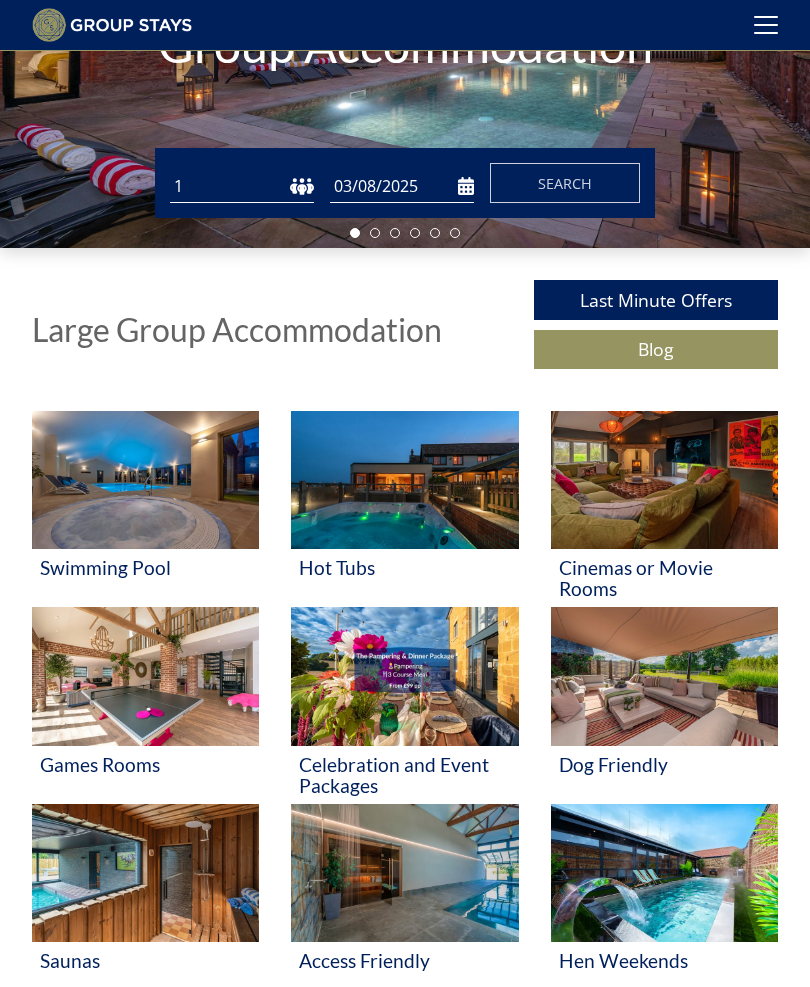 scroll, scrollTop: 326, scrollLeft: 0, axis: vertical 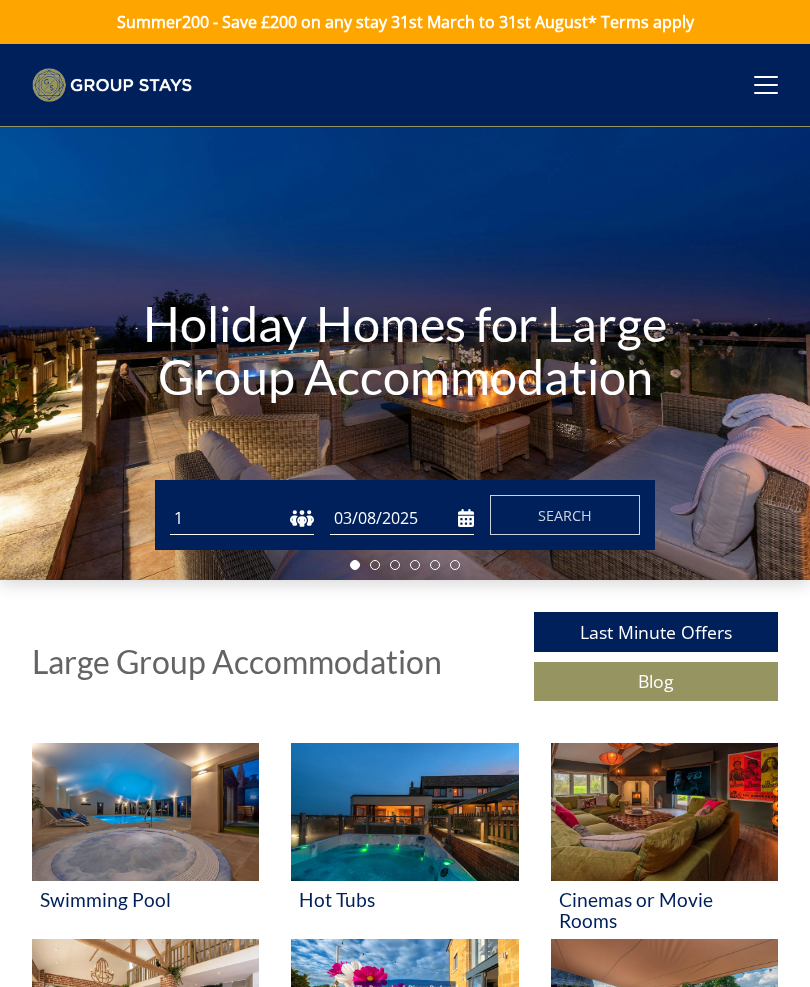 click on "03/08/2025" at bounding box center (402, 518) 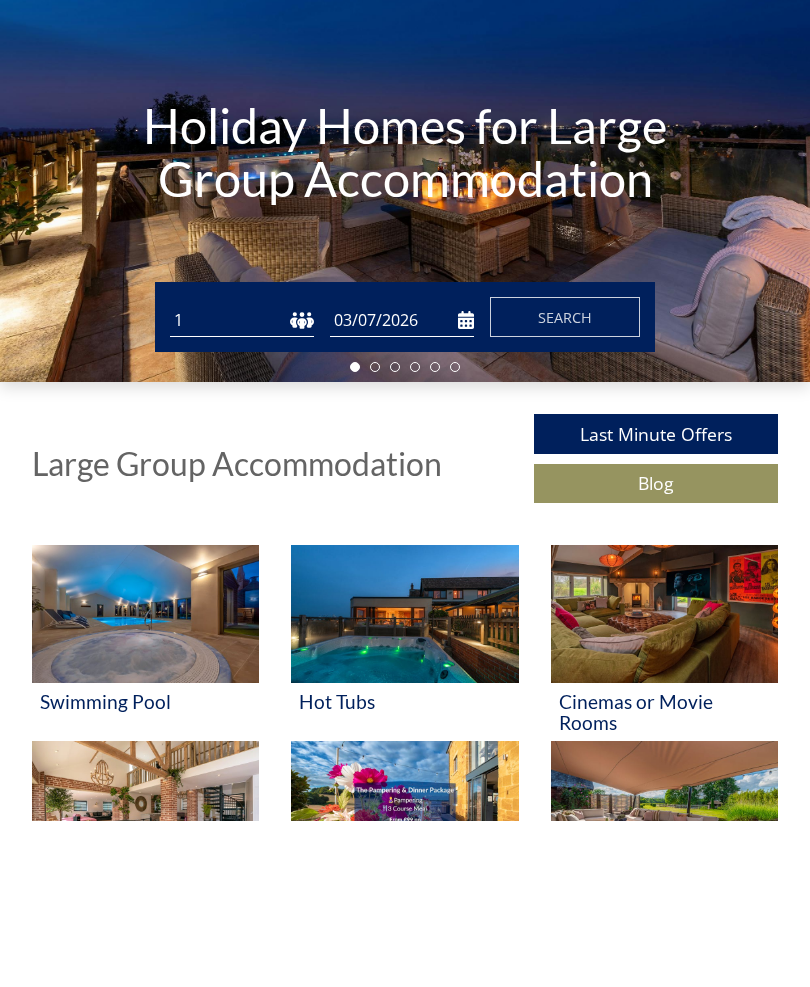scroll, scrollTop: 166, scrollLeft: 0, axis: vertical 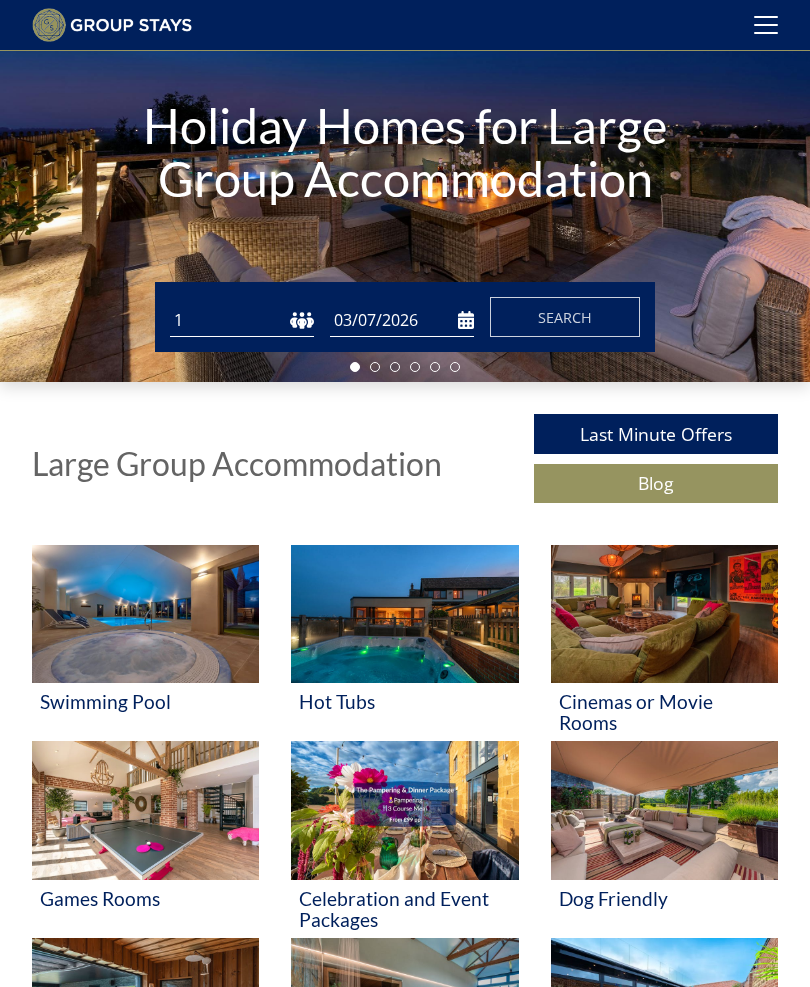 click on "03/07/2026" at bounding box center [402, 320] 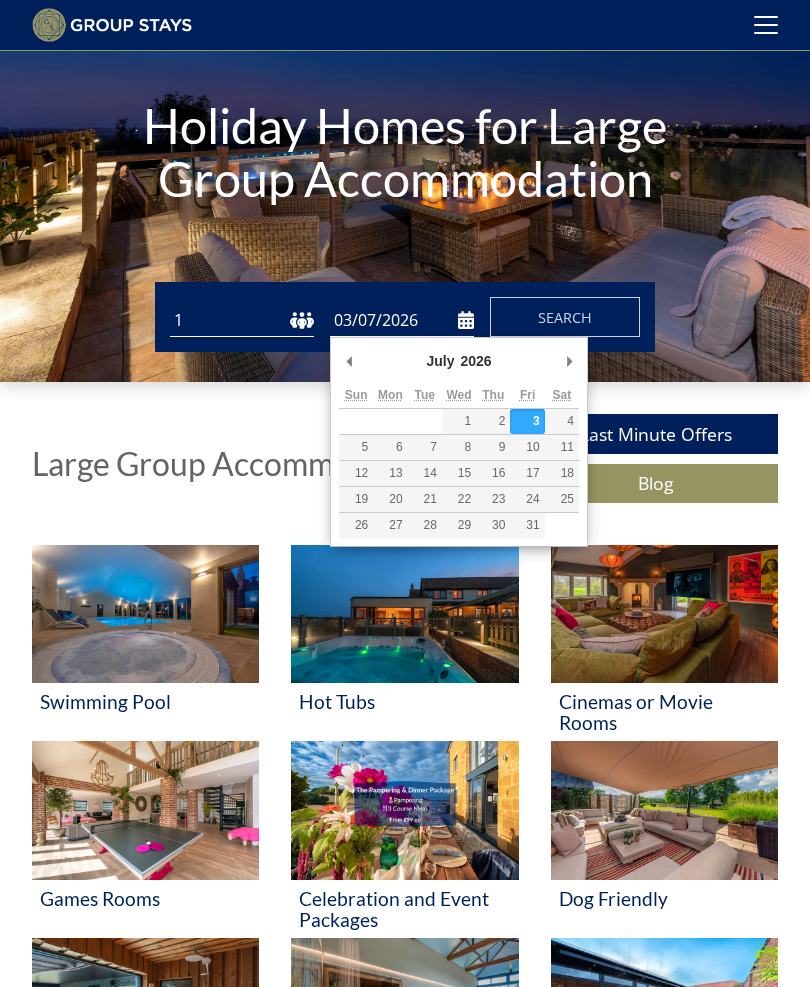 type on "19/07/2026" 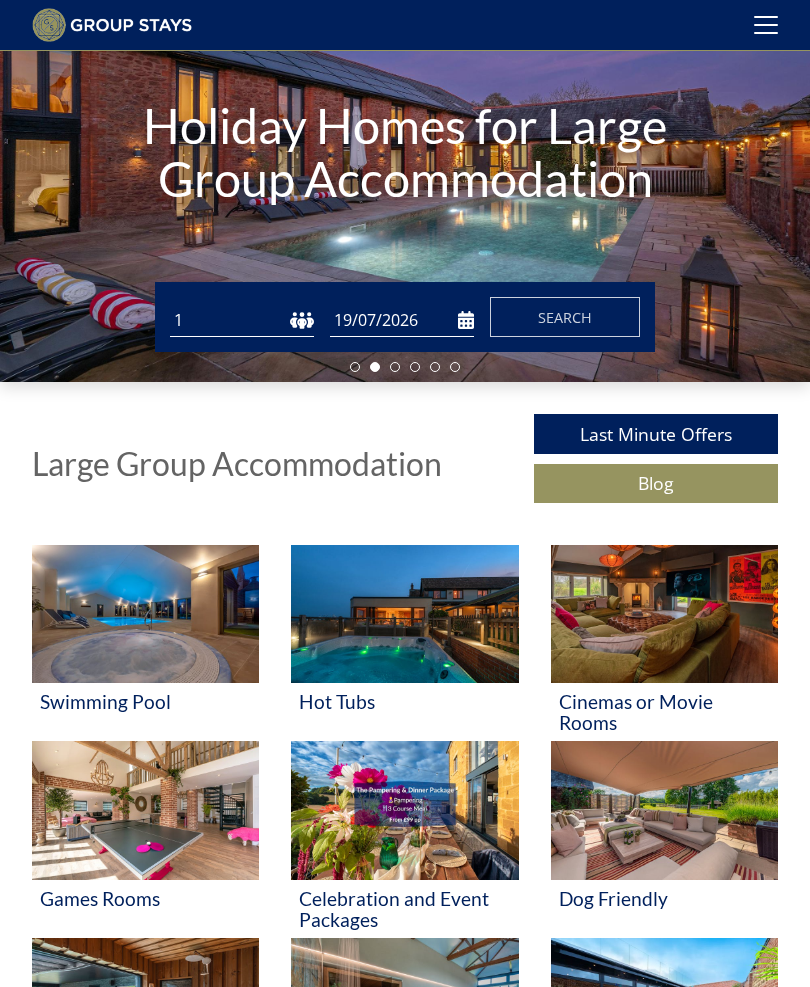 click on "1
2
3
4
5
6
7
8
9
10
11
12
13
14
15
16
17
18
19
20
21
22
23
24
25
26
27
28
29
30
31
32
33
34
35
36
37
38
39
40
41
42
43
44
45
46
47
48
49
50" at bounding box center (242, 320) 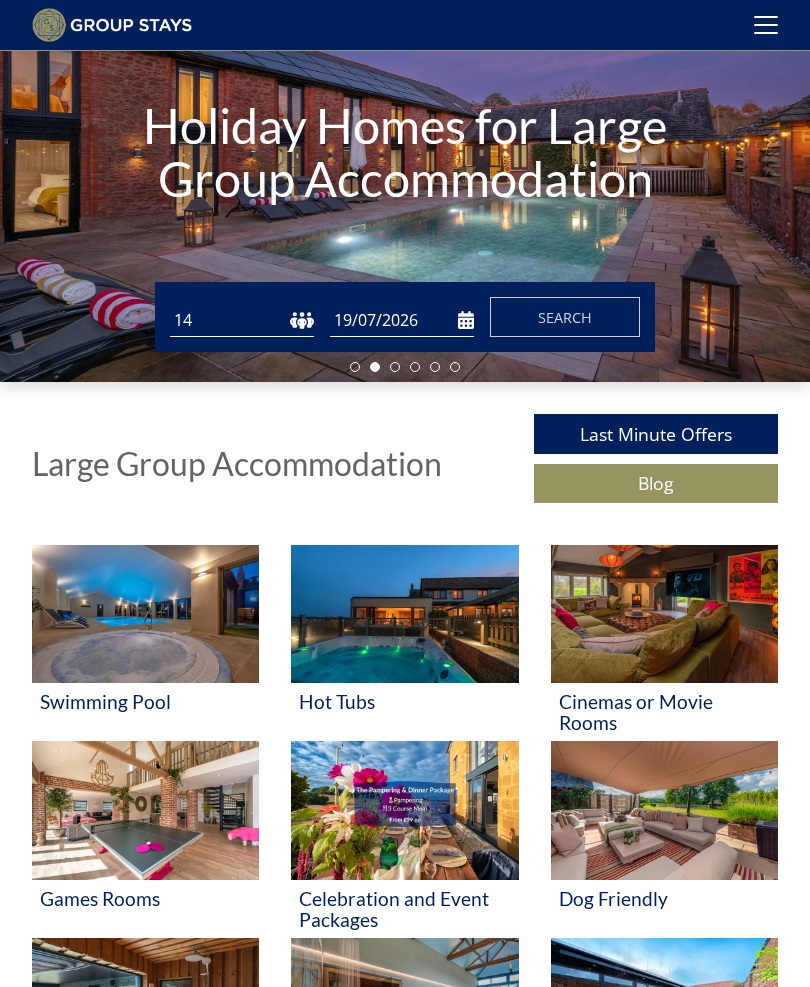 click on "Search" at bounding box center [565, 317] 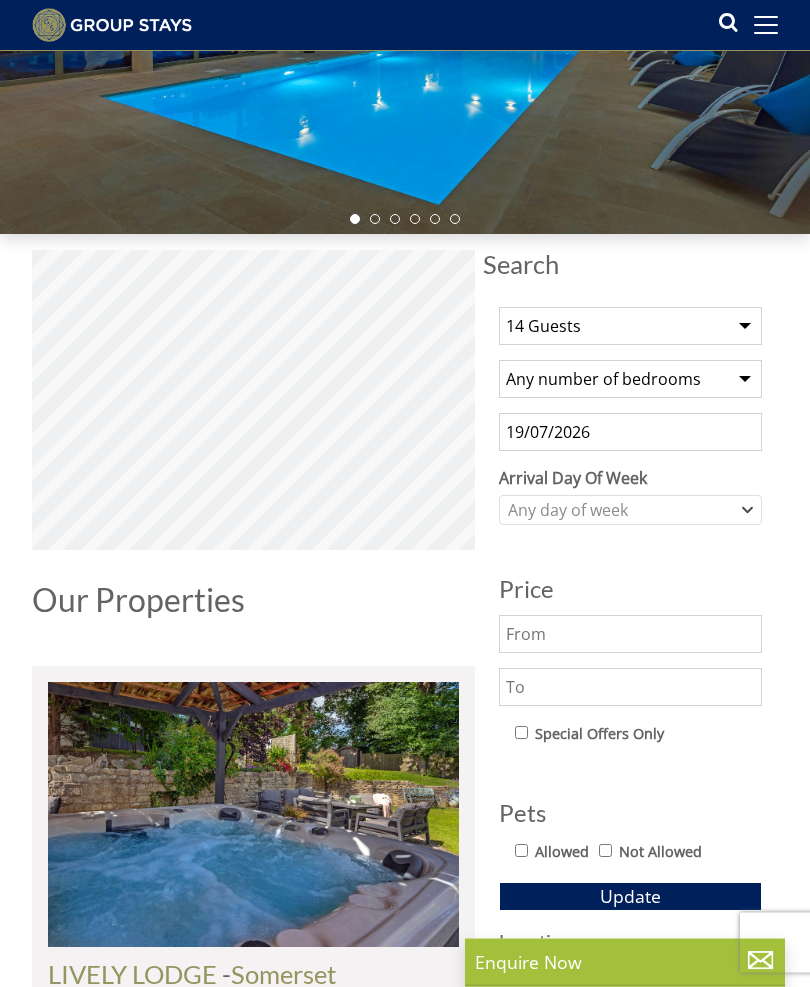 scroll, scrollTop: 629, scrollLeft: 0, axis: vertical 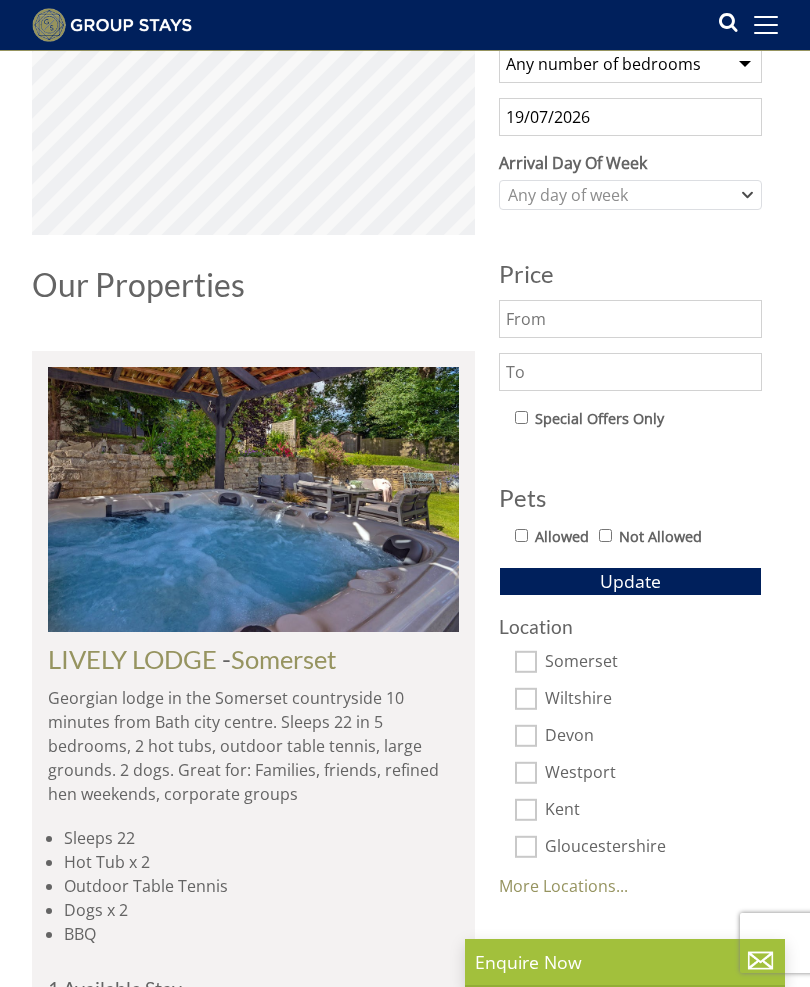 click on "Allowed
Not Allowed" at bounding box center (638, 538) 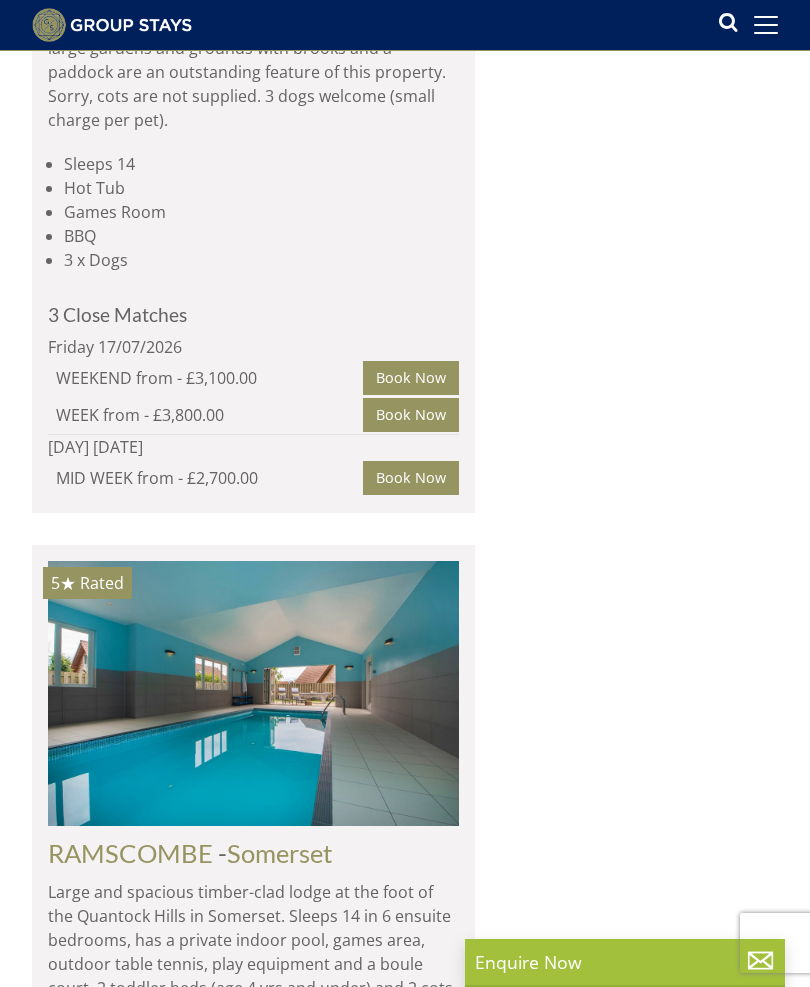 scroll, scrollTop: 4493, scrollLeft: 0, axis: vertical 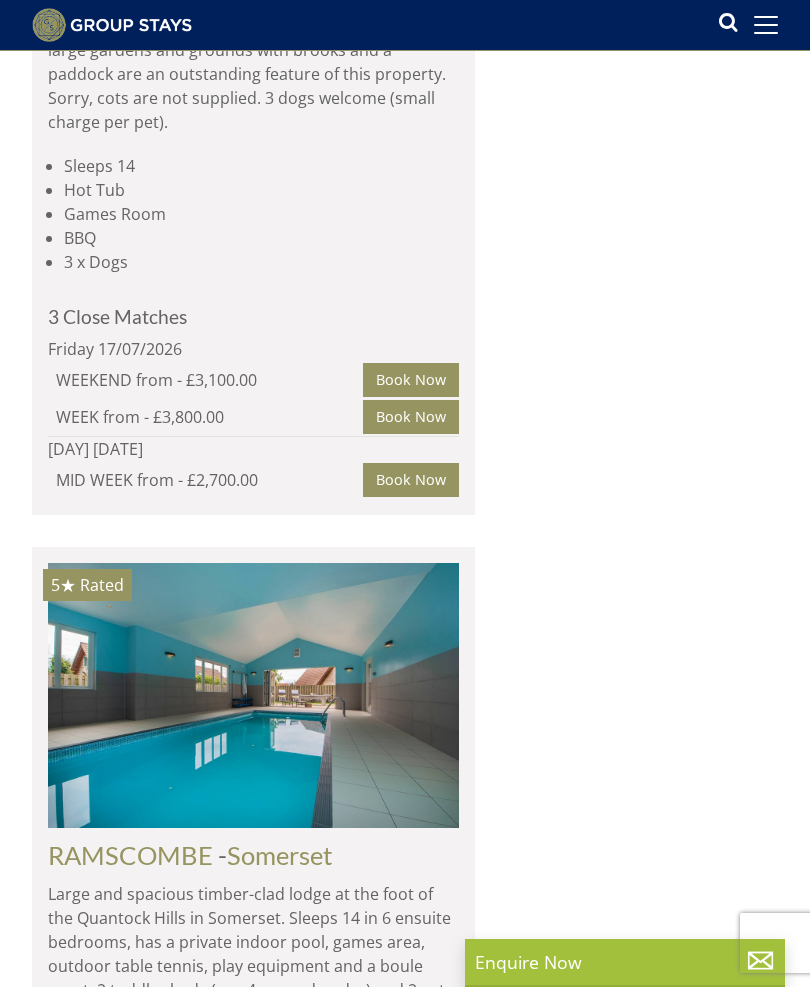 click on "Somerset" at bounding box center (259, -687) 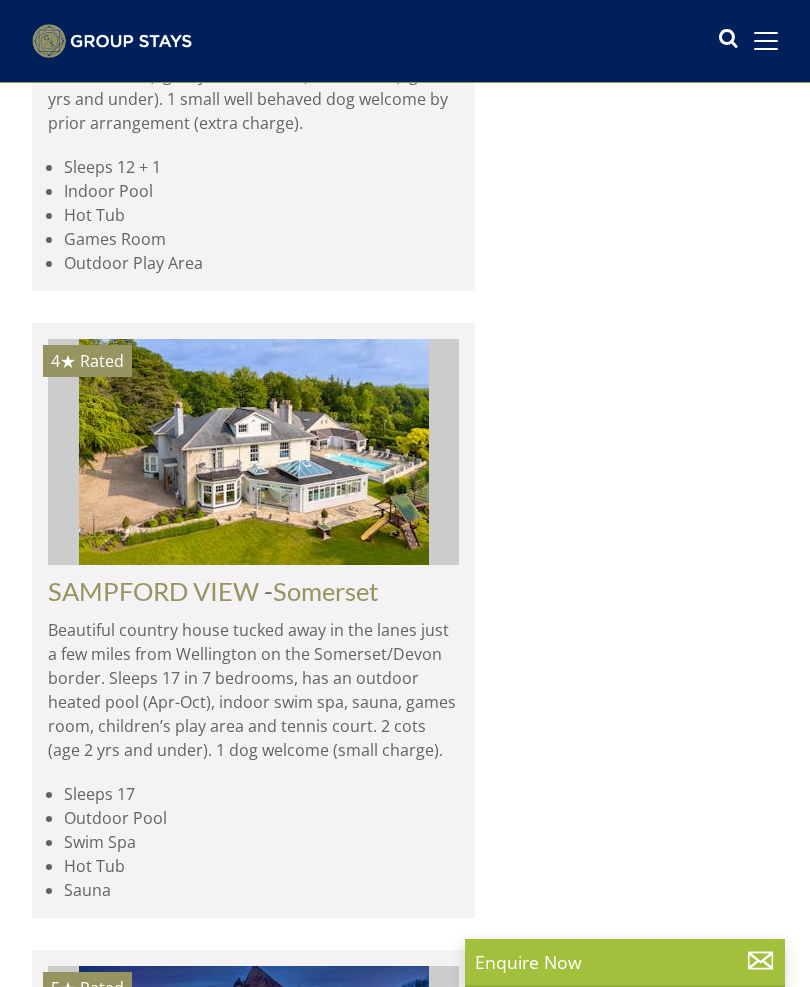 scroll, scrollTop: 0, scrollLeft: 0, axis: both 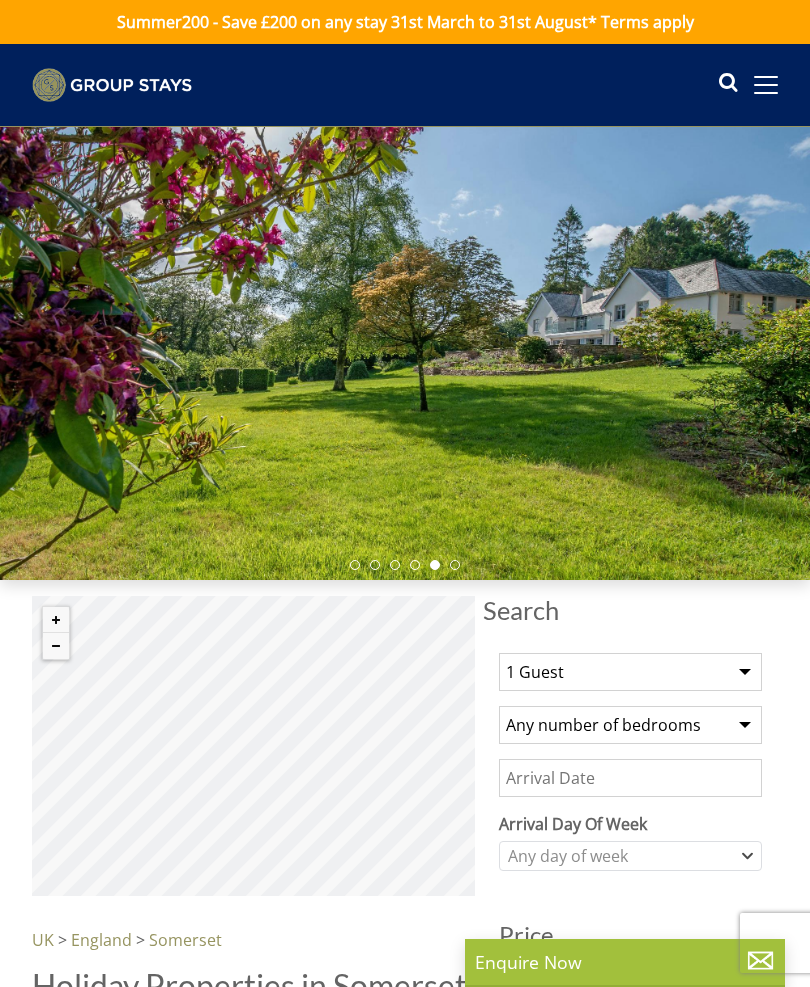 click on "1 Guest
2 Guests
3 Guests
4 Guests
5 Guests
6 Guests
7 Guests
8 Guests
9 Guests
10 Guests
11 Guests
12 Guests
13 Guests
14 Guests
15 Guests
16 Guests
17 Guests
18 Guests
19 Guests
20 Guests
21 Guests
22 Guests
23 Guests
24 Guests
25 Guests
26 Guests
27 Guests
28 Guests
29 Guests
30 Guests
31 Guests
32 Guests" at bounding box center [630, 672] 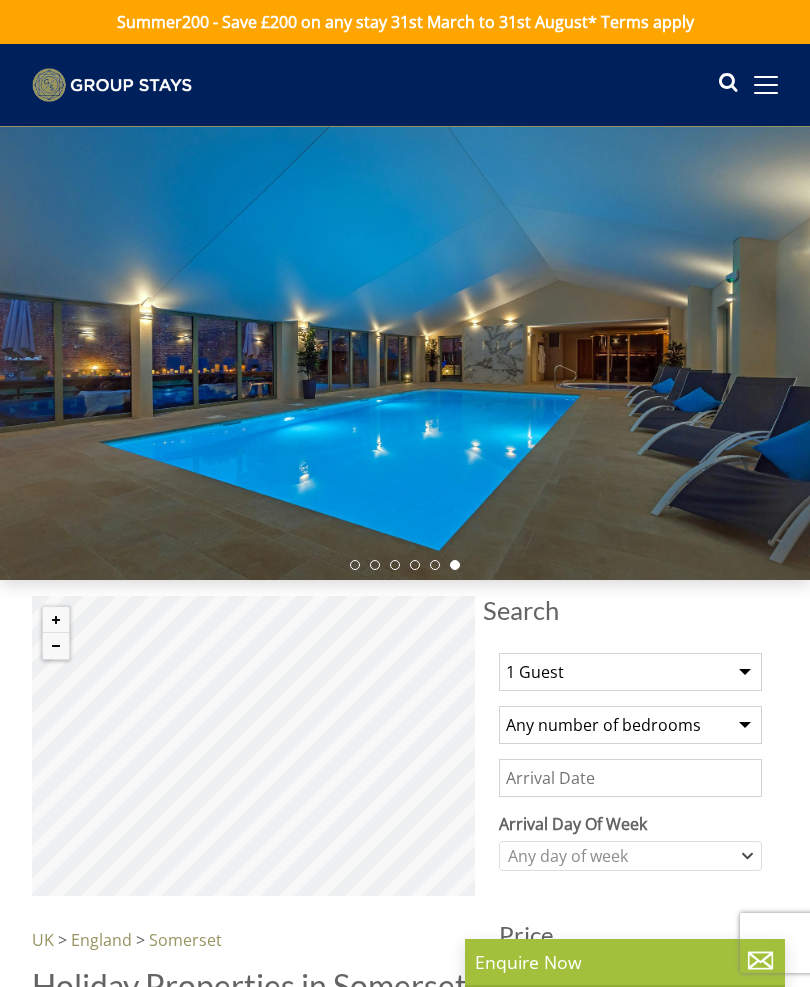 select on "14" 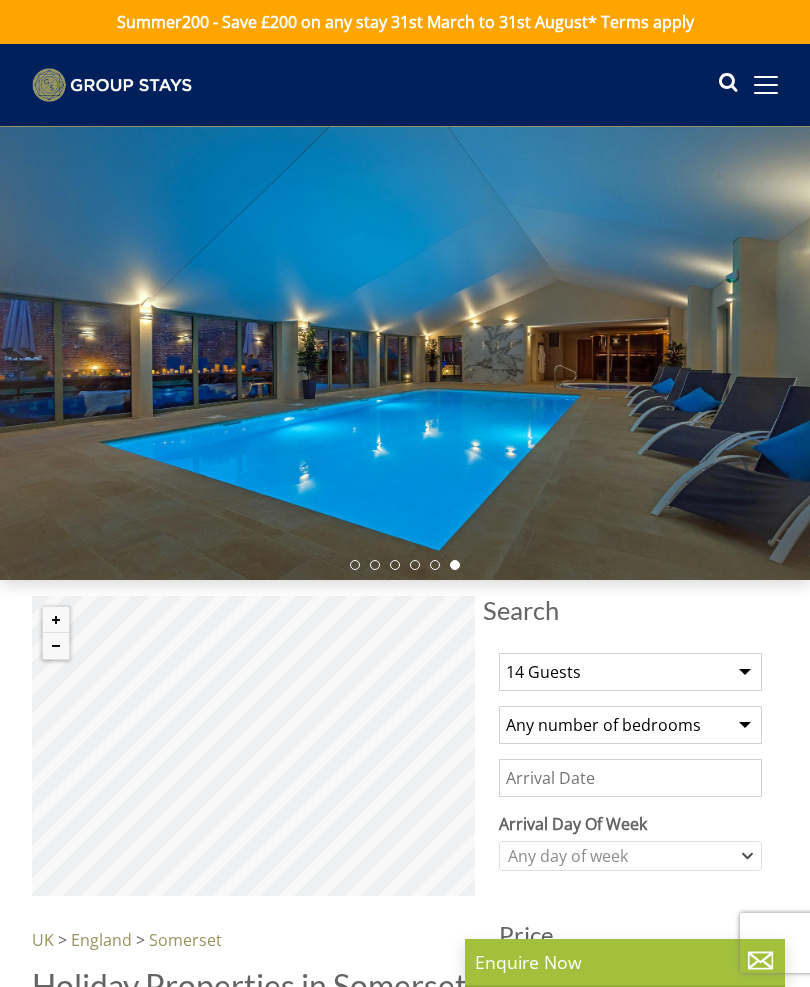 click on "Any number of bedrooms
4 Bedrooms
5 Bedrooms
6 Bedrooms
7 Bedrooms
8 Bedrooms
9 Bedrooms
10 Bedrooms
11 Bedrooms
12 Bedrooms
13 Bedrooms
14 Bedrooms
15 Bedrooms
16 Bedrooms" at bounding box center [630, 725] 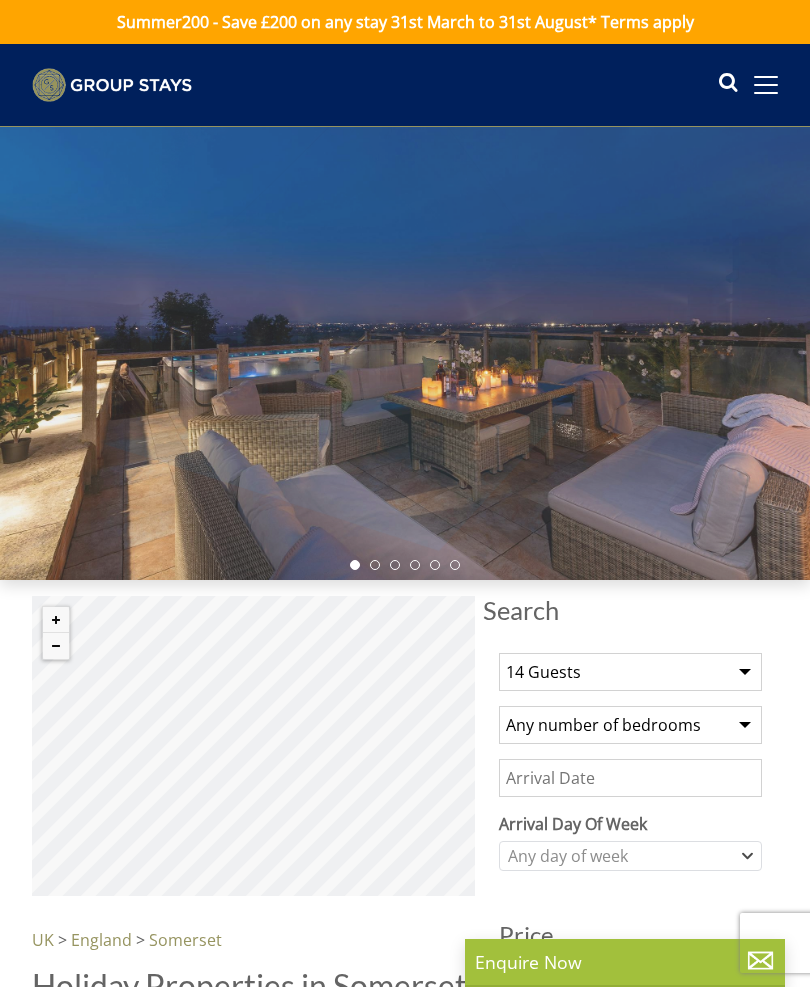 select on "6" 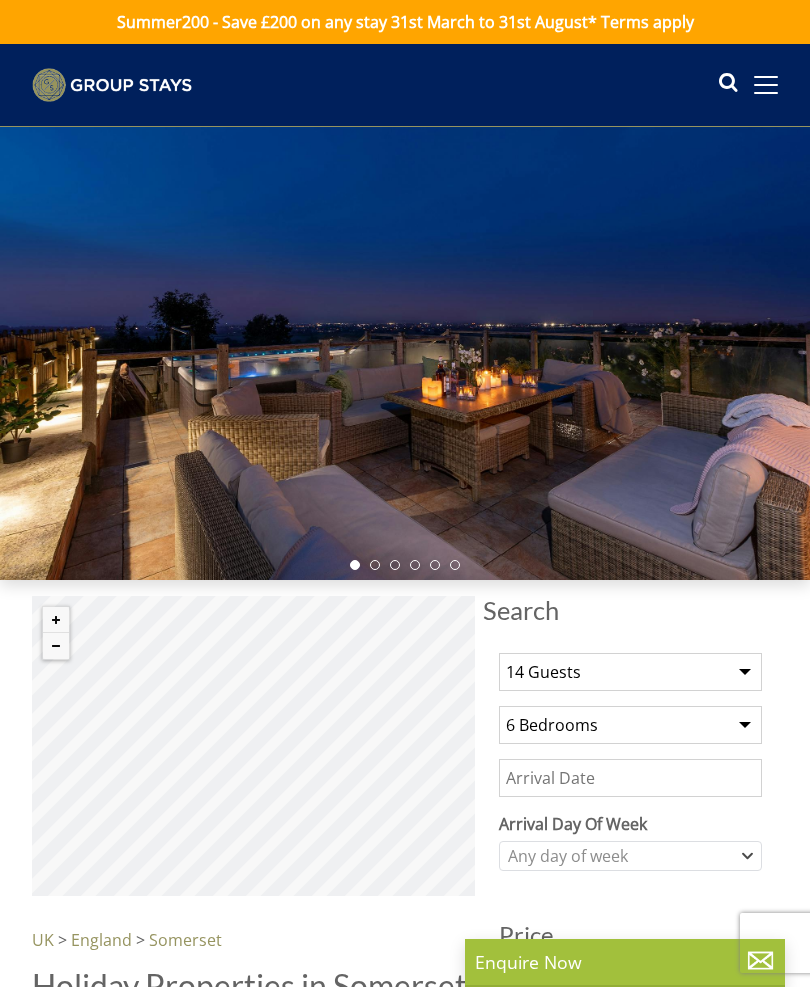 click on "Date" at bounding box center [630, 778] 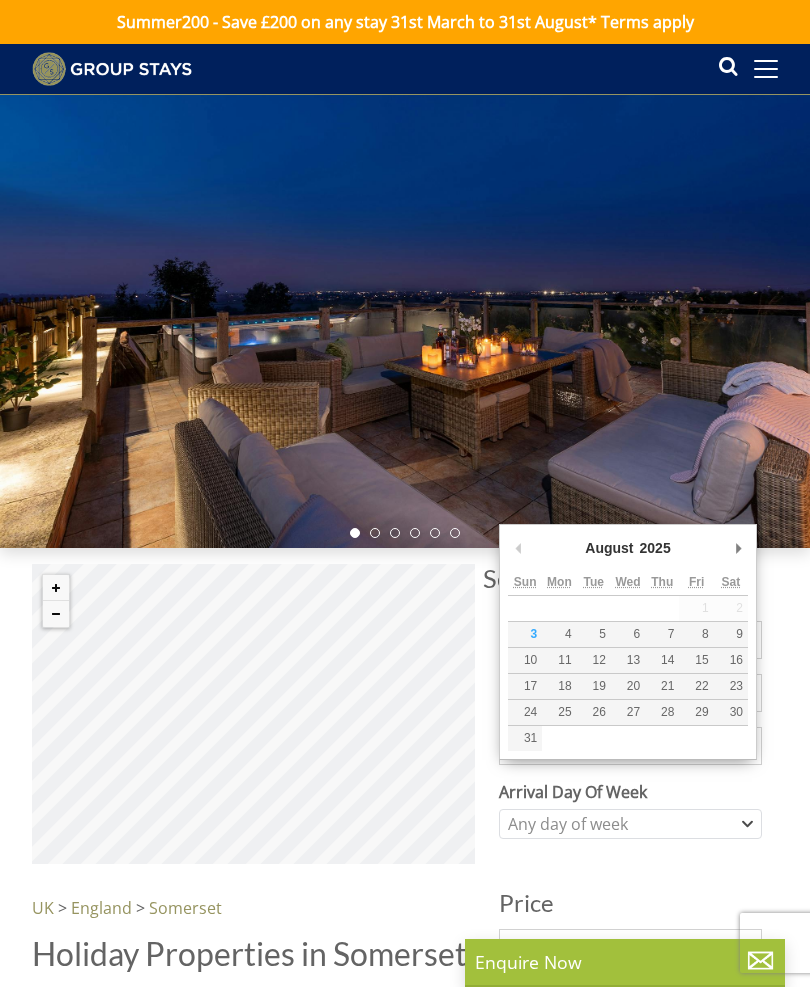 scroll, scrollTop: 125, scrollLeft: 0, axis: vertical 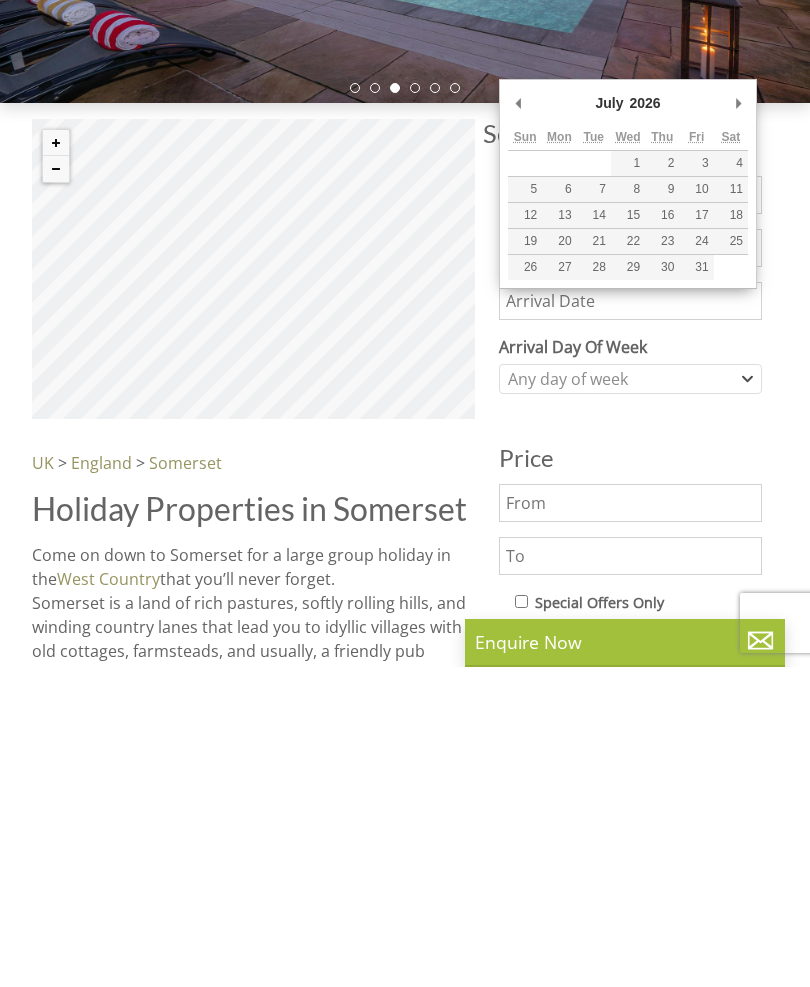 type on "19/07/2026" 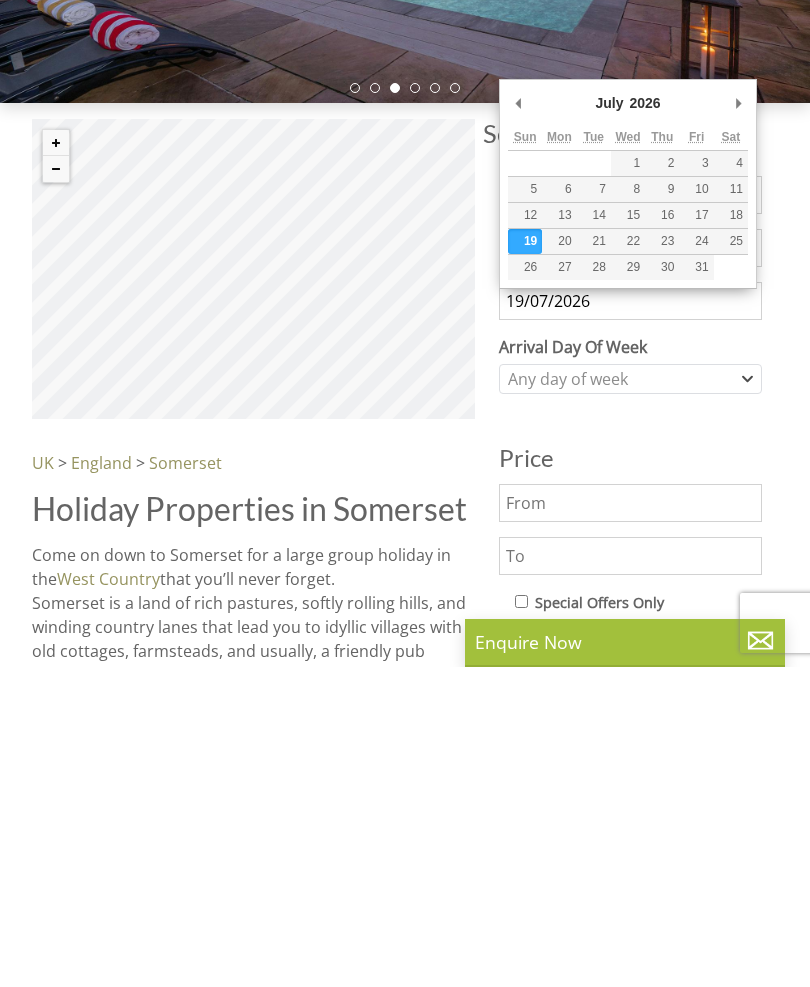 scroll, scrollTop: 445, scrollLeft: 0, axis: vertical 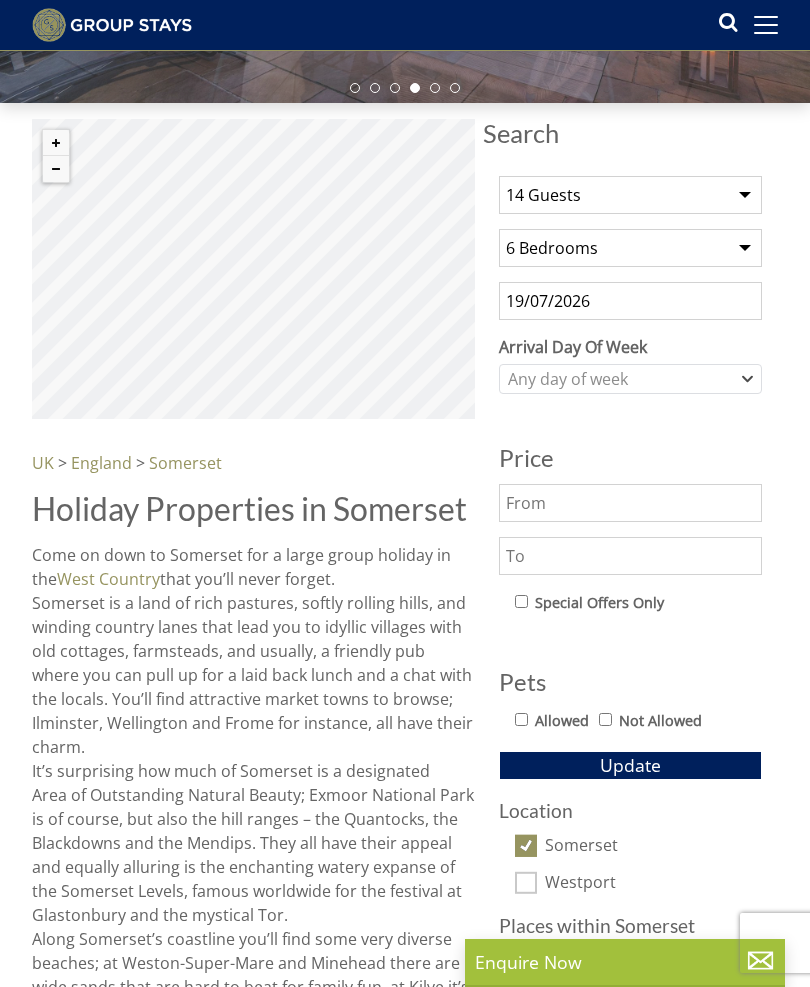 click on "Allowed
Not Allowed" at bounding box center [630, 722] 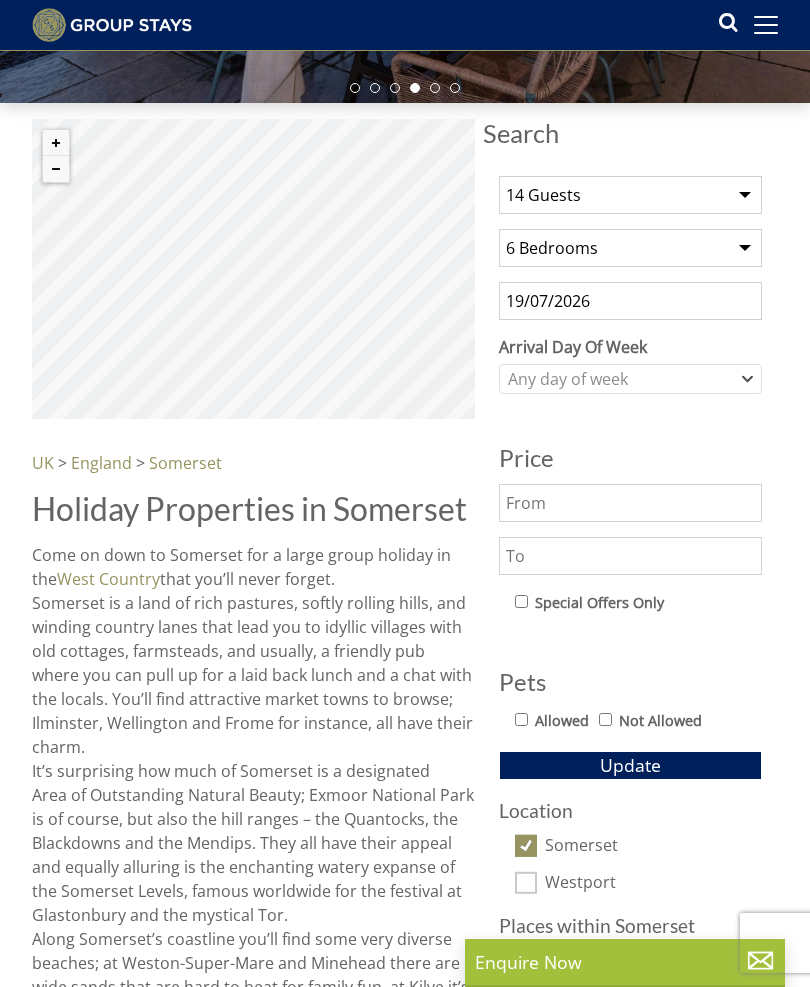 click on "Allowed" at bounding box center (562, 721) 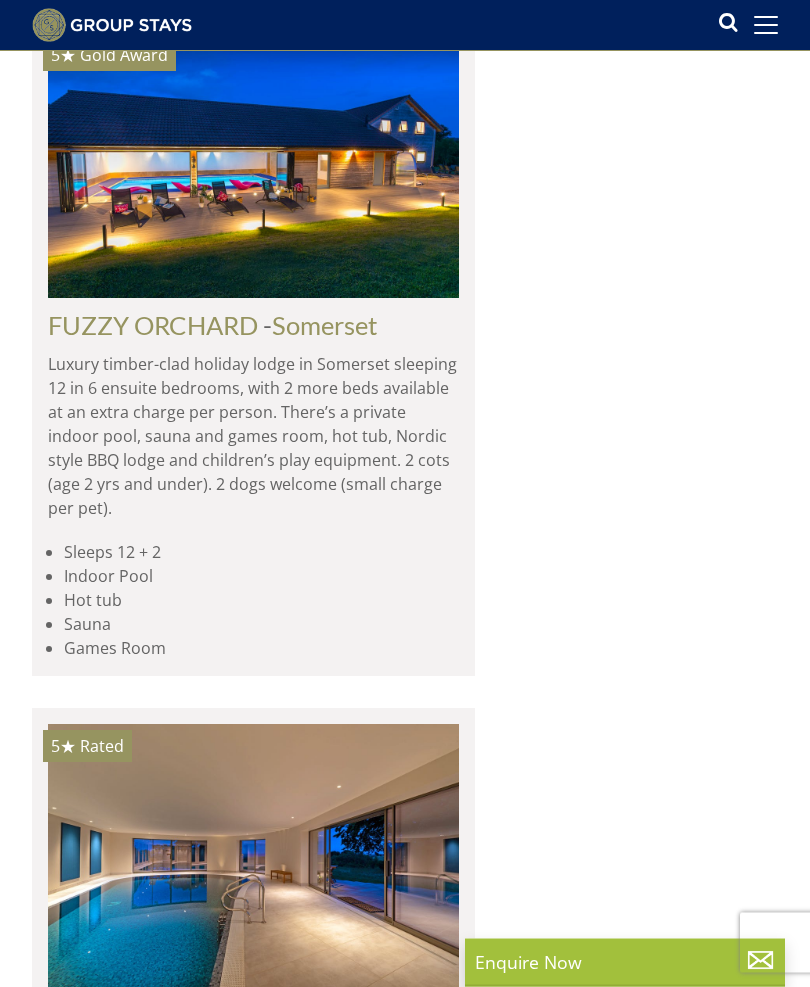 scroll, scrollTop: 3779, scrollLeft: 0, axis: vertical 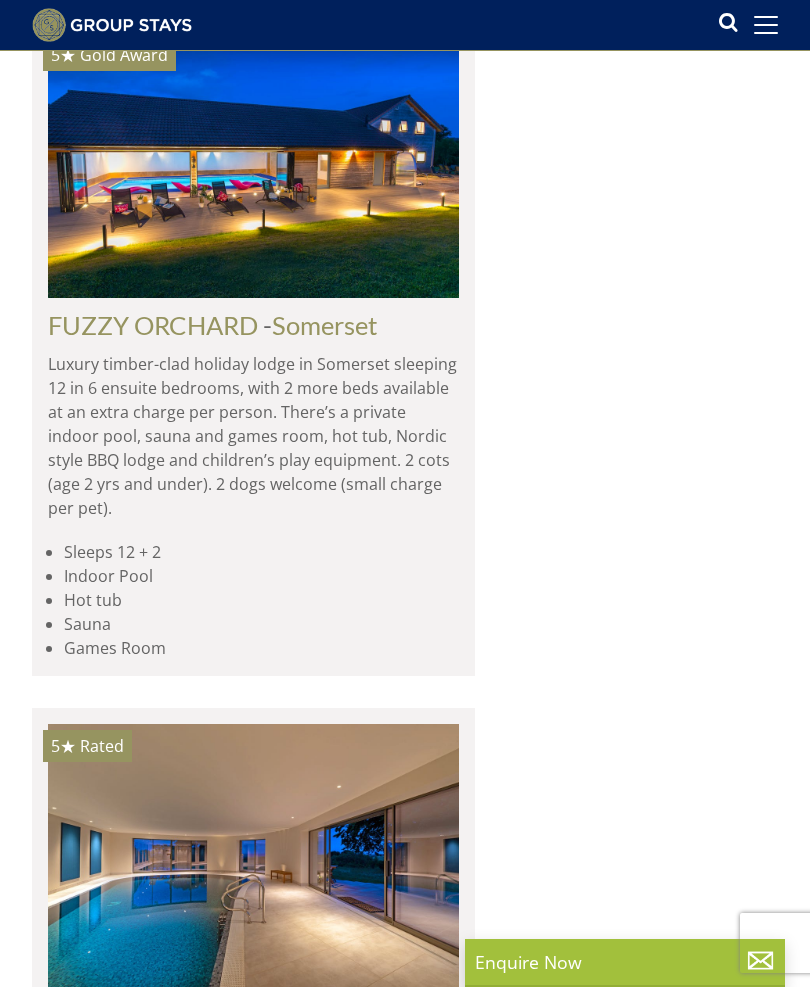 click on "Somerset" at bounding box center (378, -366) 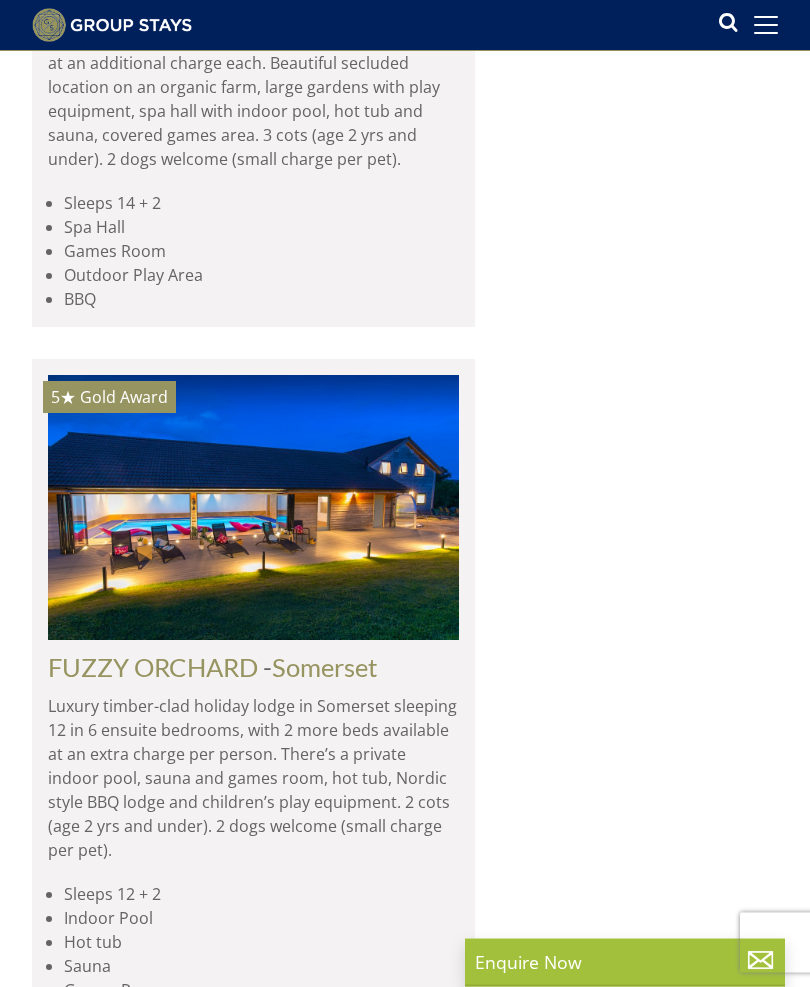 scroll, scrollTop: 3558, scrollLeft: 0, axis: vertical 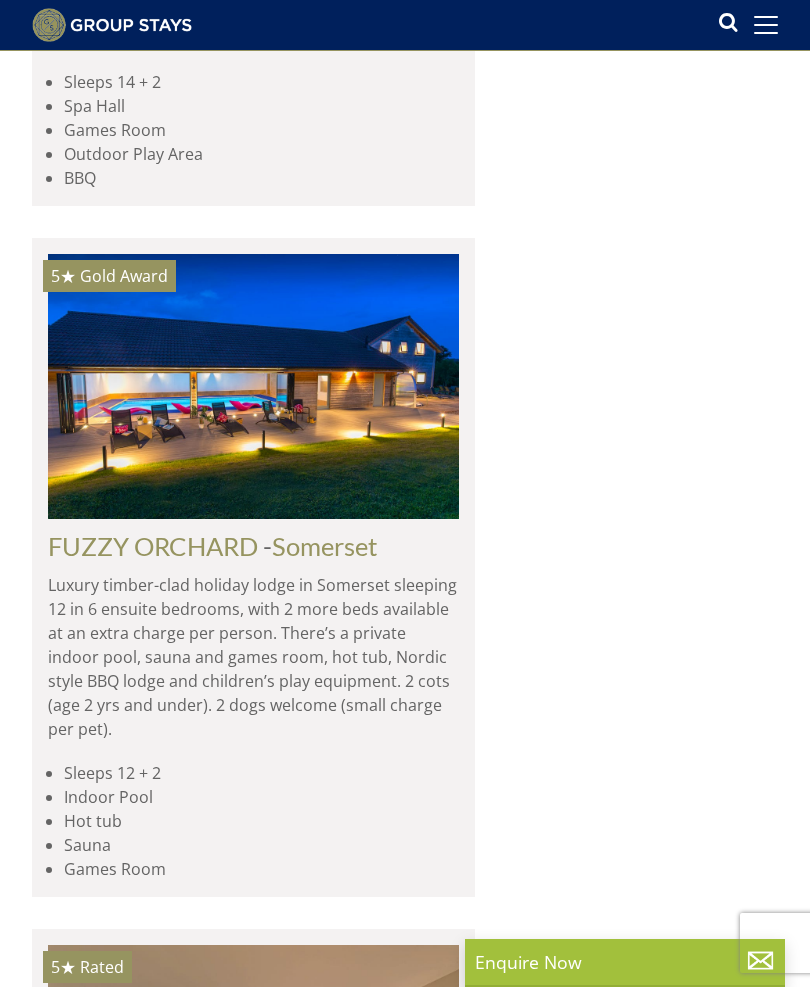 click on "BEYOND THE WOODS" at bounding box center (179, -145) 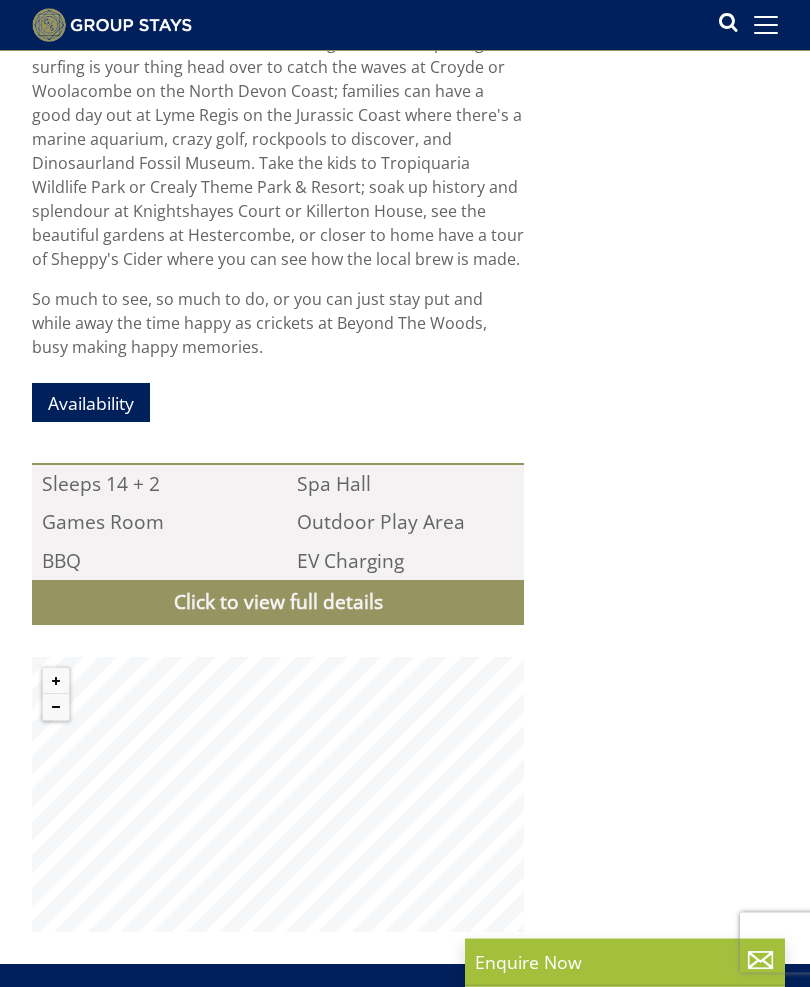 scroll, scrollTop: 1821, scrollLeft: 0, axis: vertical 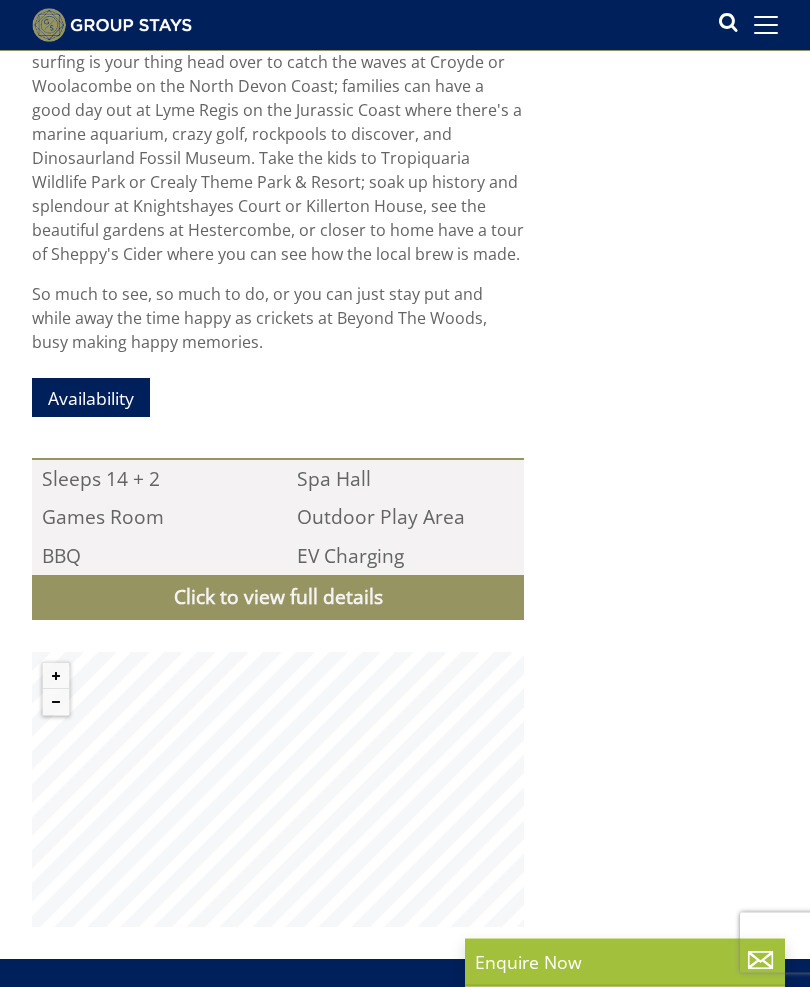 click on "Click to view full details" at bounding box center [278, 598] 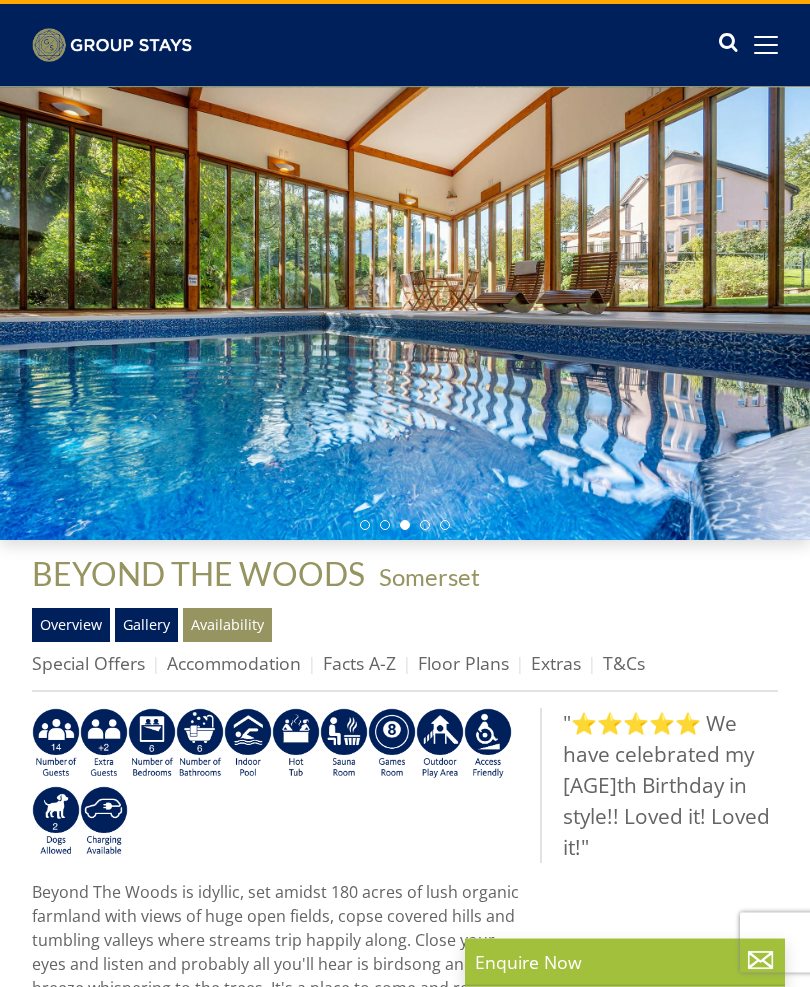 scroll, scrollTop: 43, scrollLeft: 0, axis: vertical 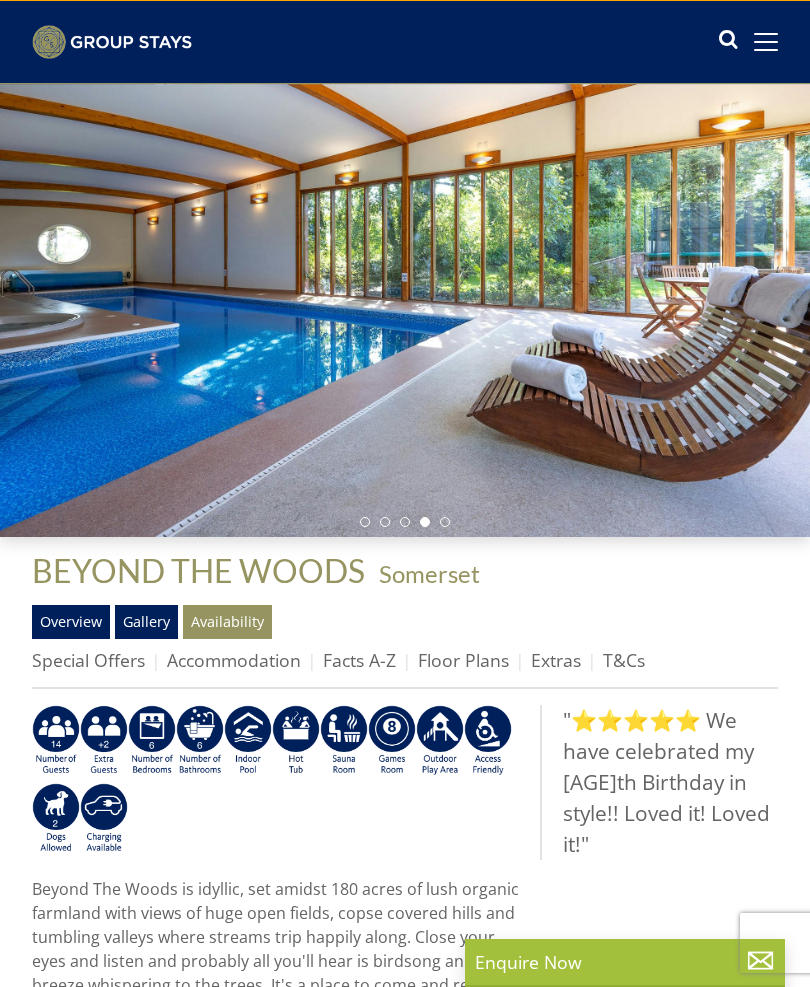 click at bounding box center (405, 311) 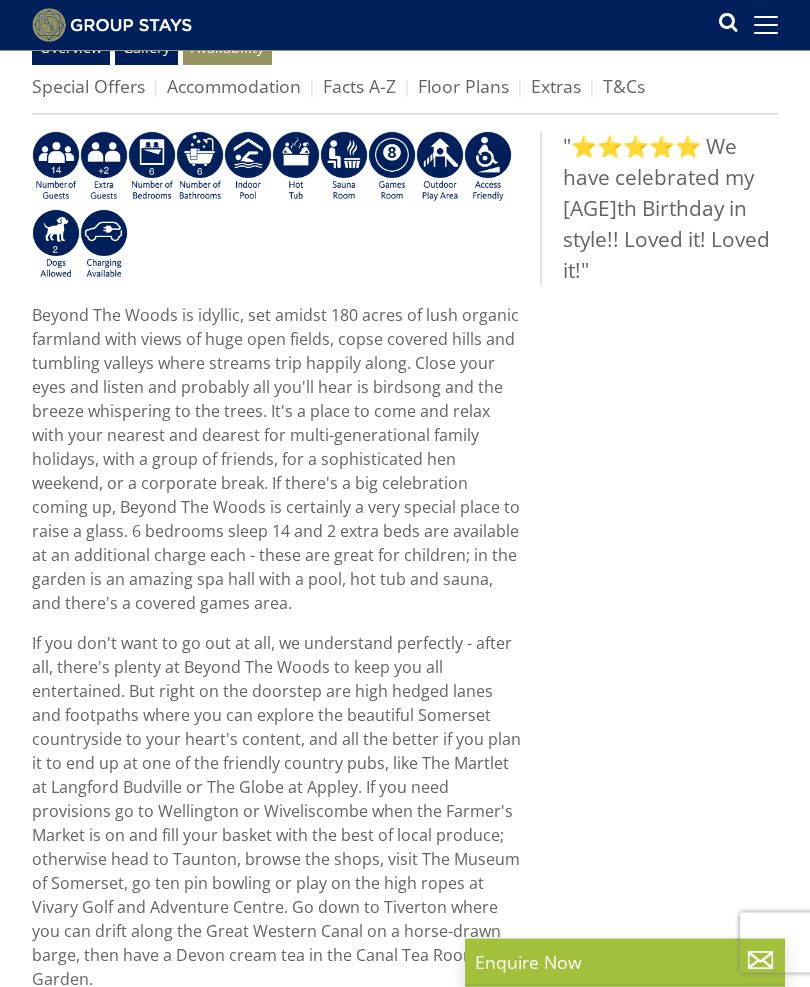 scroll, scrollTop: 0, scrollLeft: 0, axis: both 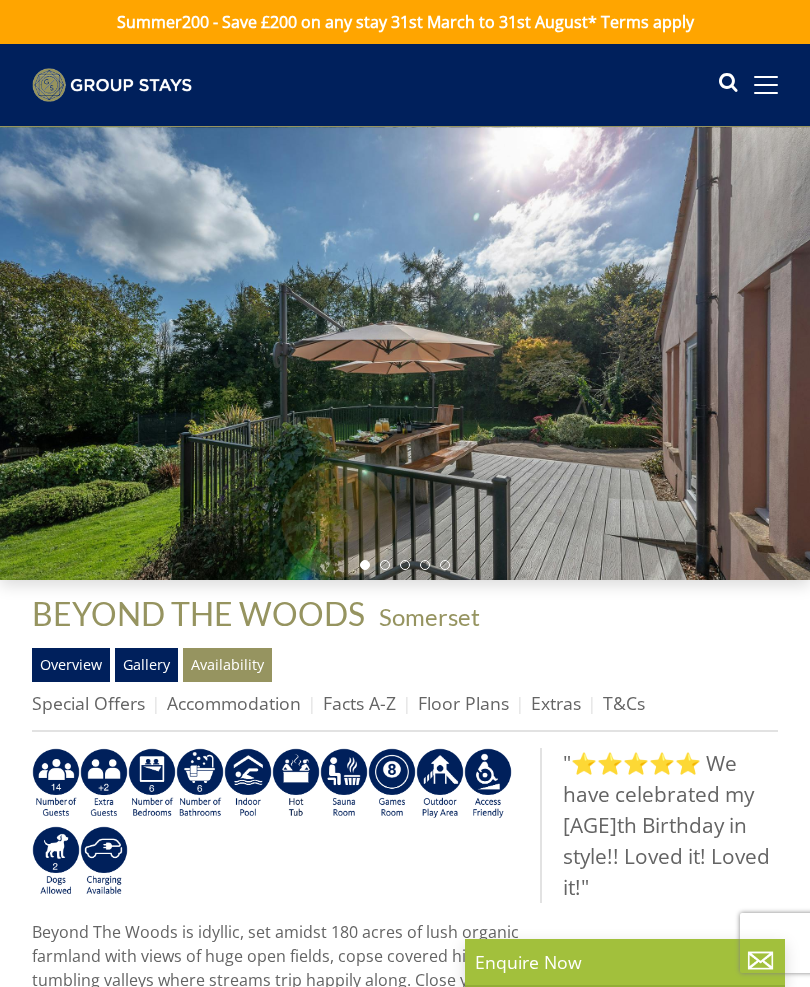 click on "Floor Plans" at bounding box center [463, 703] 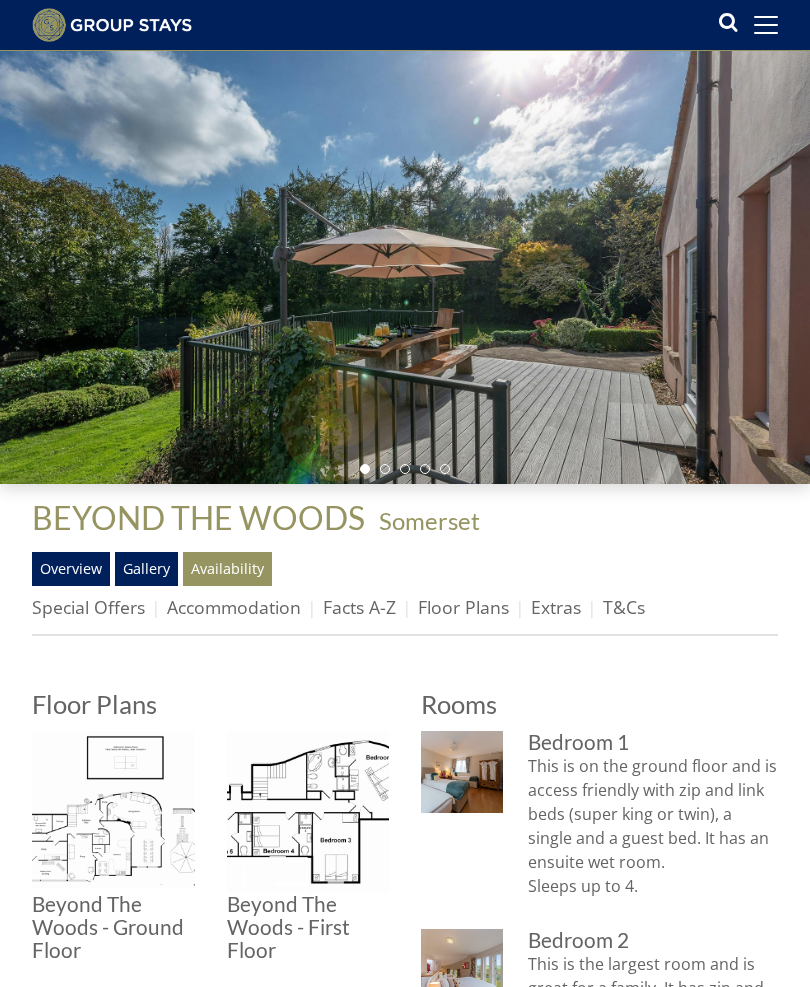 scroll, scrollTop: 64, scrollLeft: 0, axis: vertical 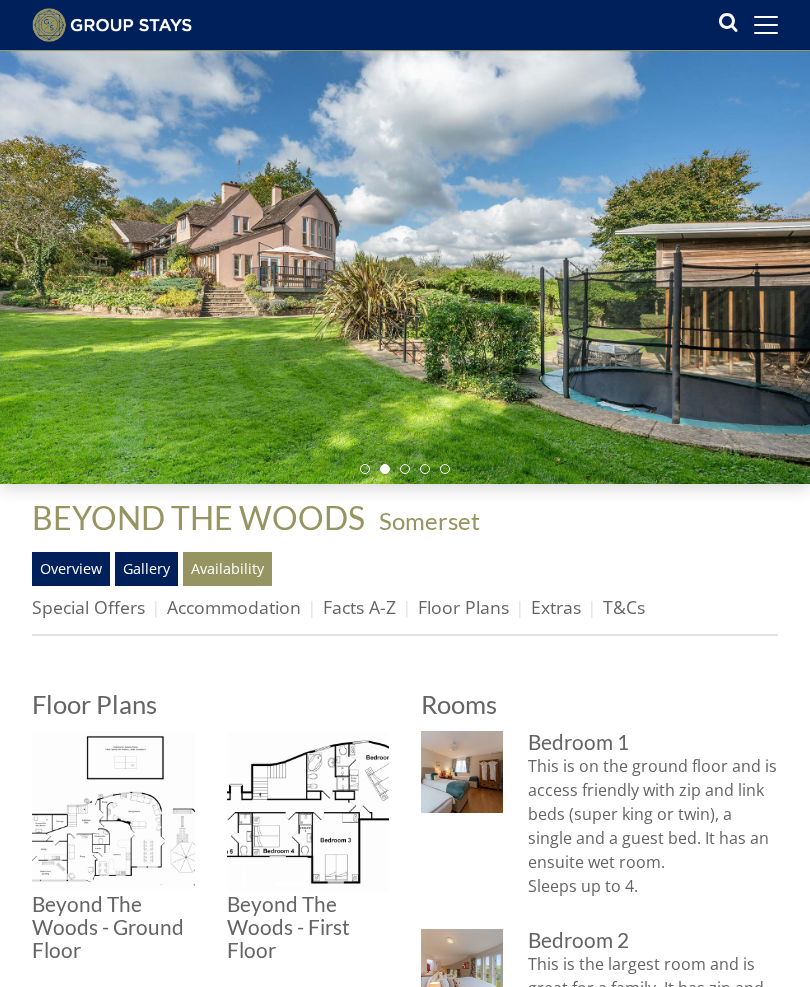 click on "Availability" at bounding box center (227, 569) 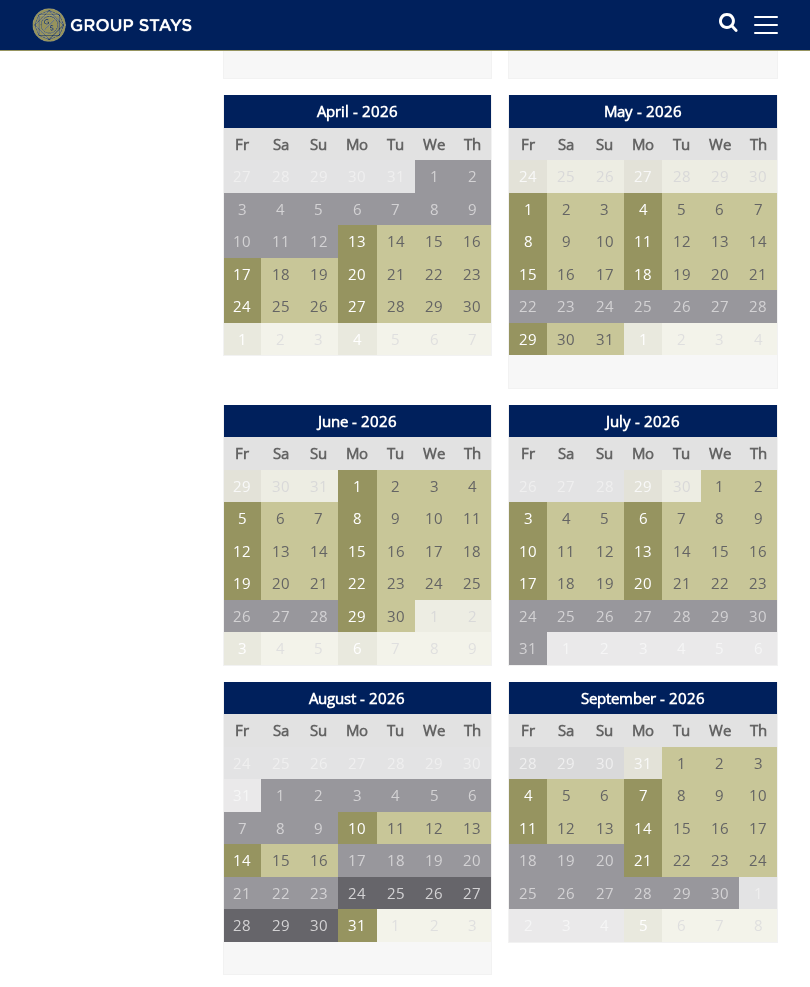 scroll, scrollTop: 1828, scrollLeft: 0, axis: vertical 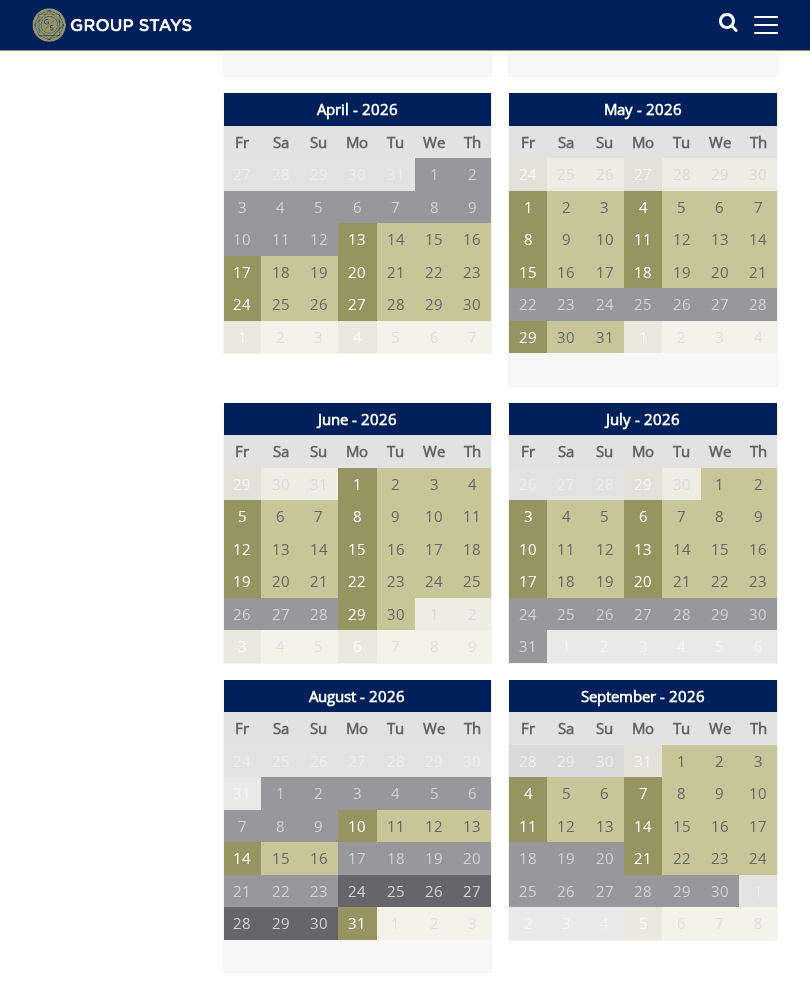 click on "17" at bounding box center (528, 581) 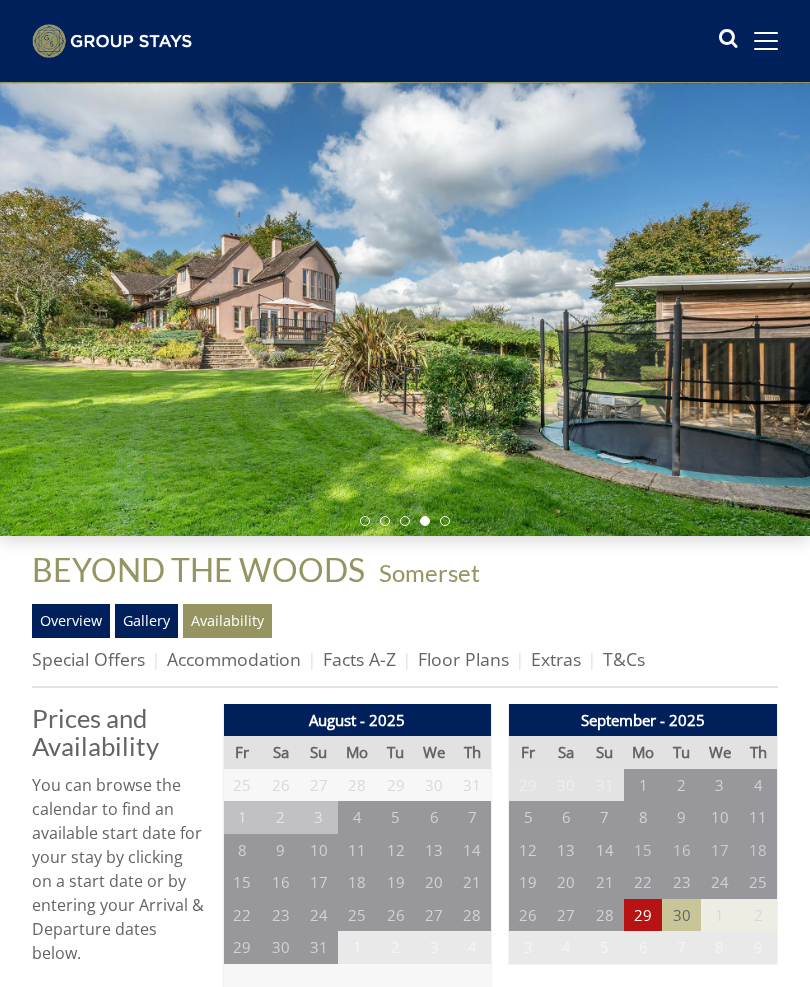 scroll, scrollTop: 0, scrollLeft: 0, axis: both 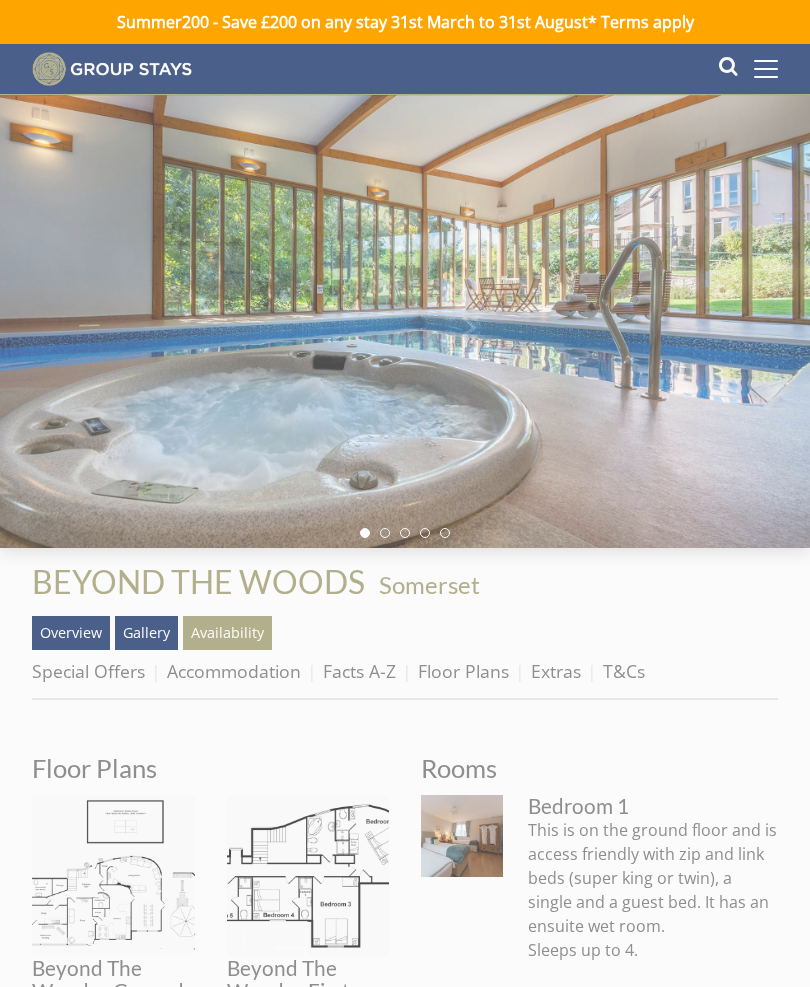click at bounding box center [405, 322] 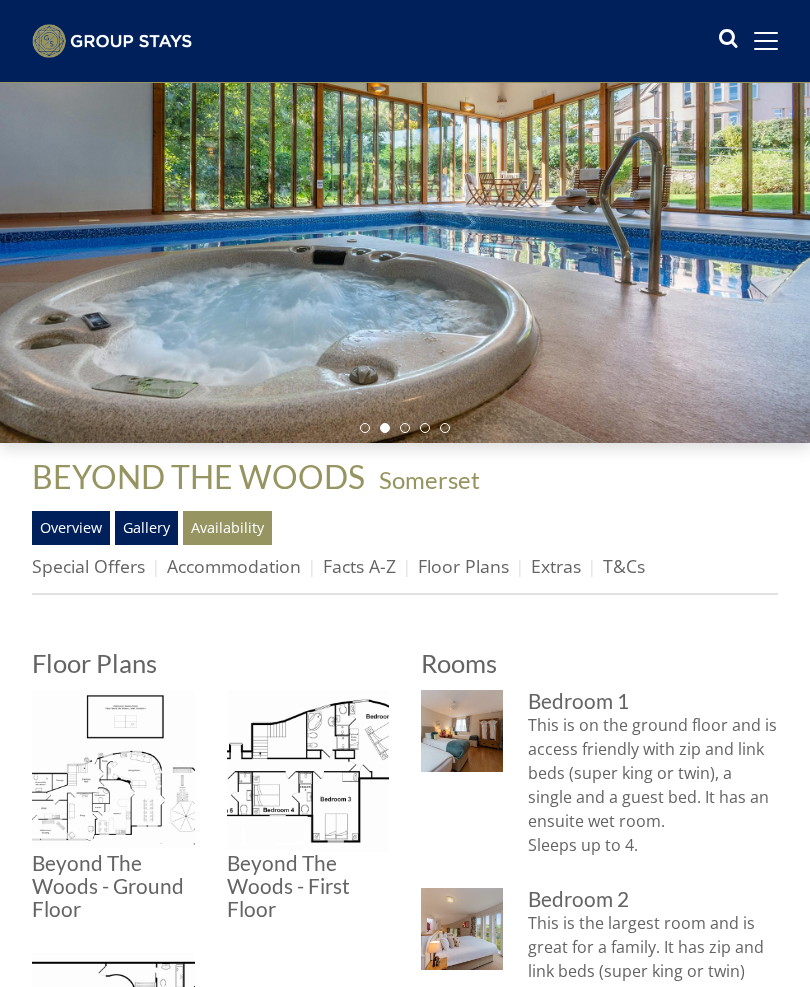 scroll, scrollTop: 0, scrollLeft: 0, axis: both 